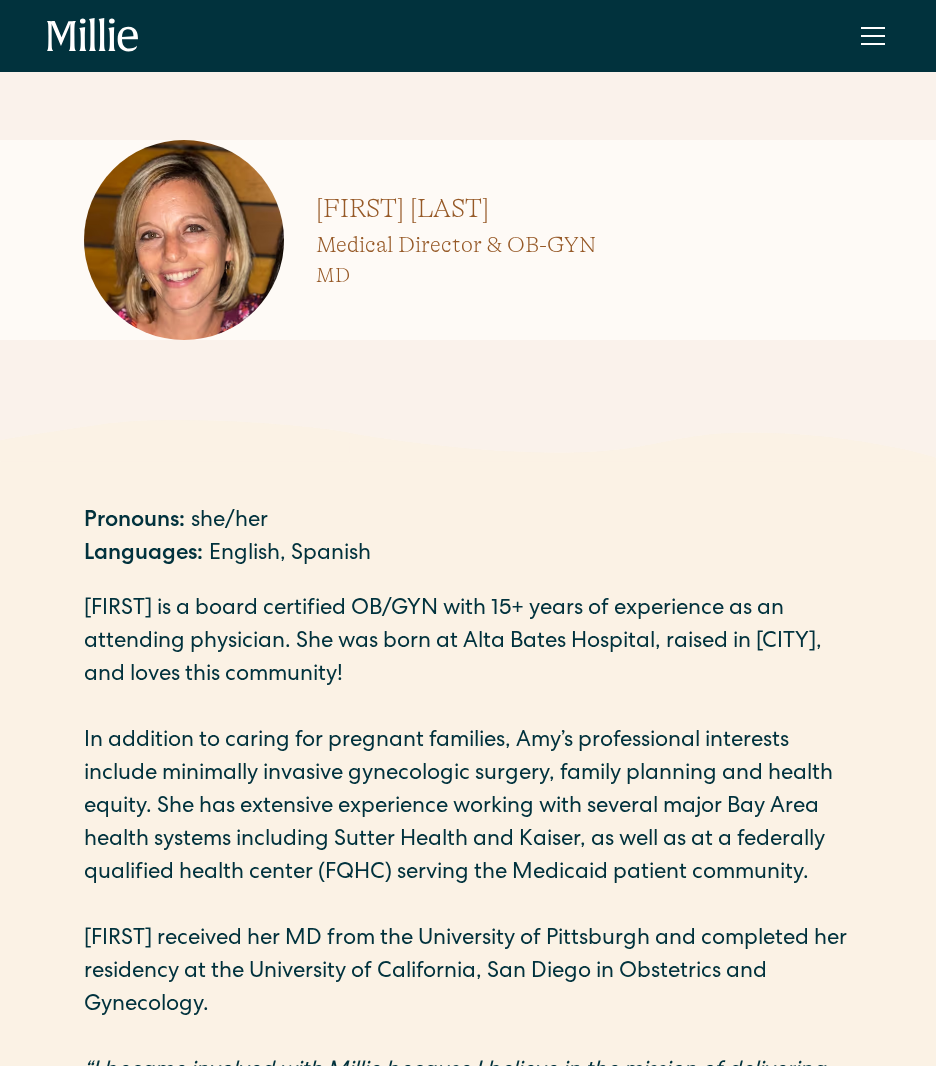scroll, scrollTop: 0, scrollLeft: 0, axis: both 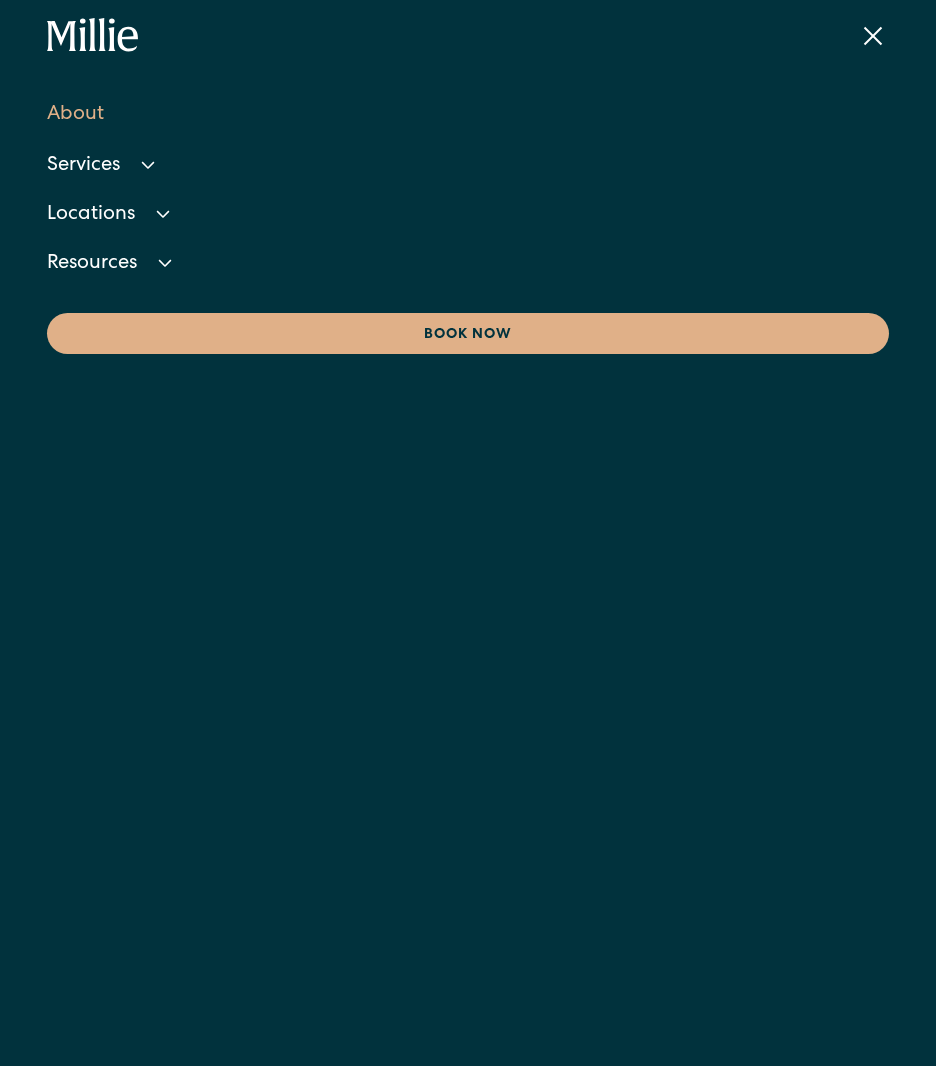 click on "About" at bounding box center [468, 115] 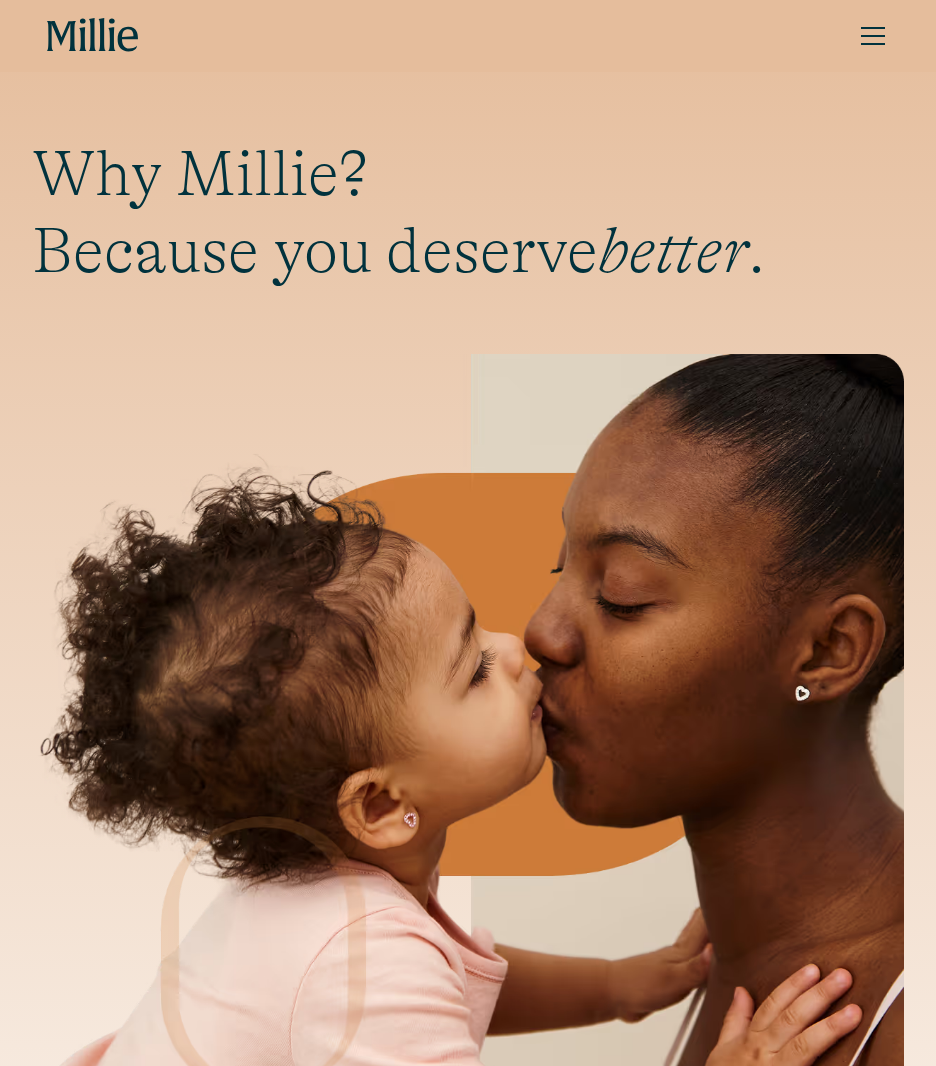 scroll, scrollTop: 0, scrollLeft: 0, axis: both 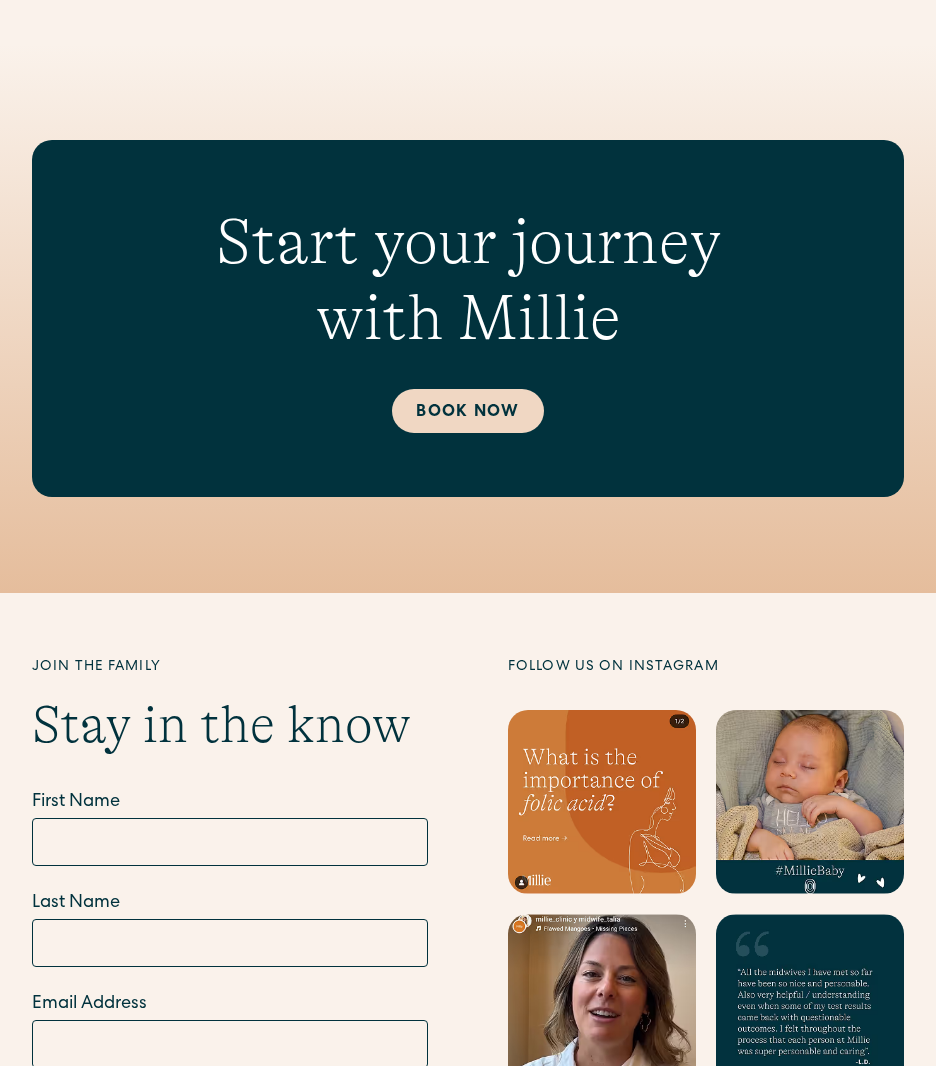 click on "Book Now" at bounding box center [467, 411] 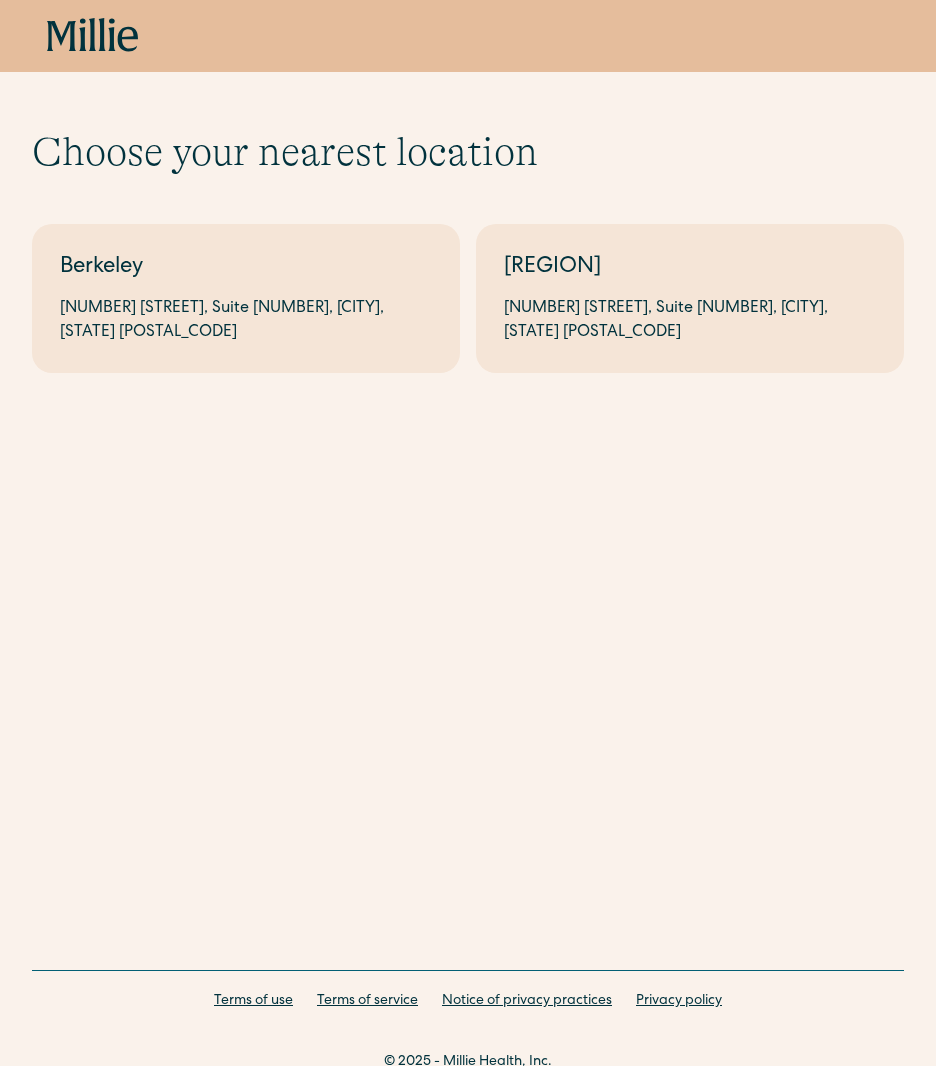 scroll, scrollTop: 0, scrollLeft: 0, axis: both 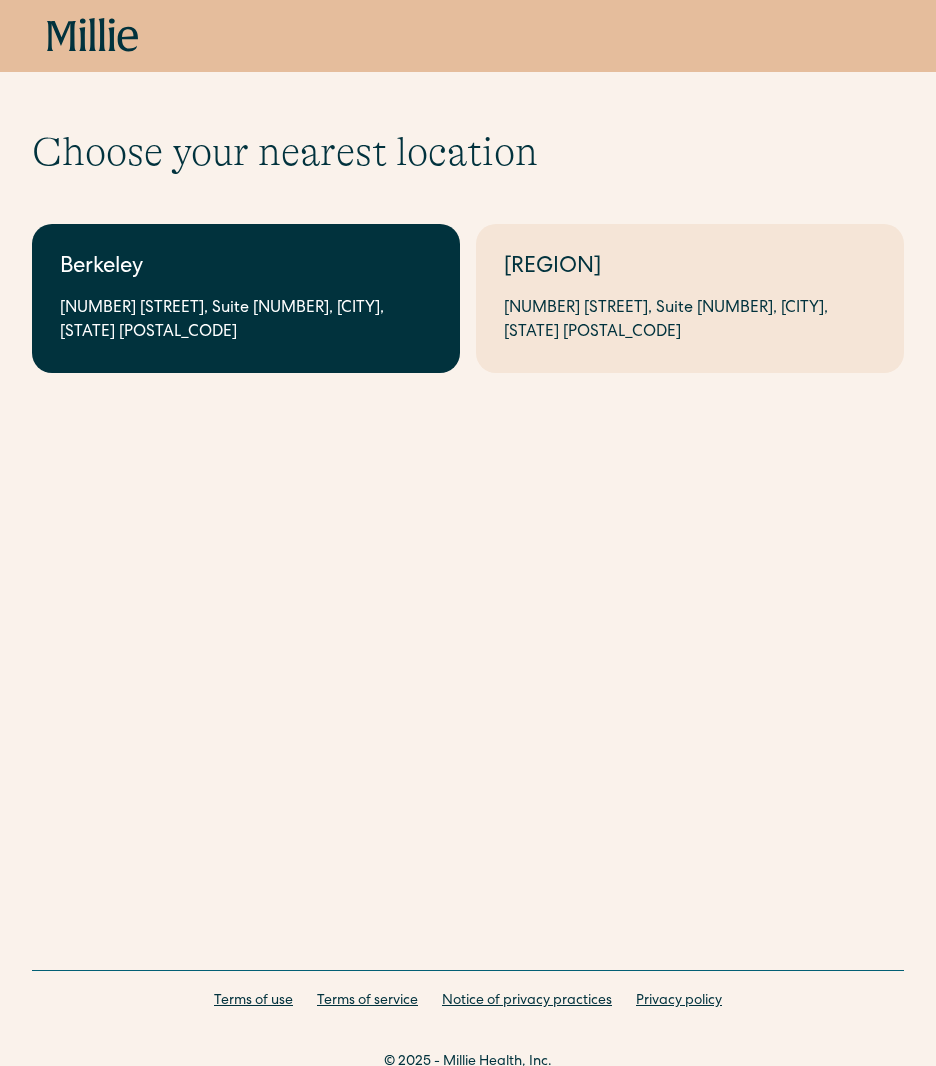 click on "Berkeley" at bounding box center [246, 268] 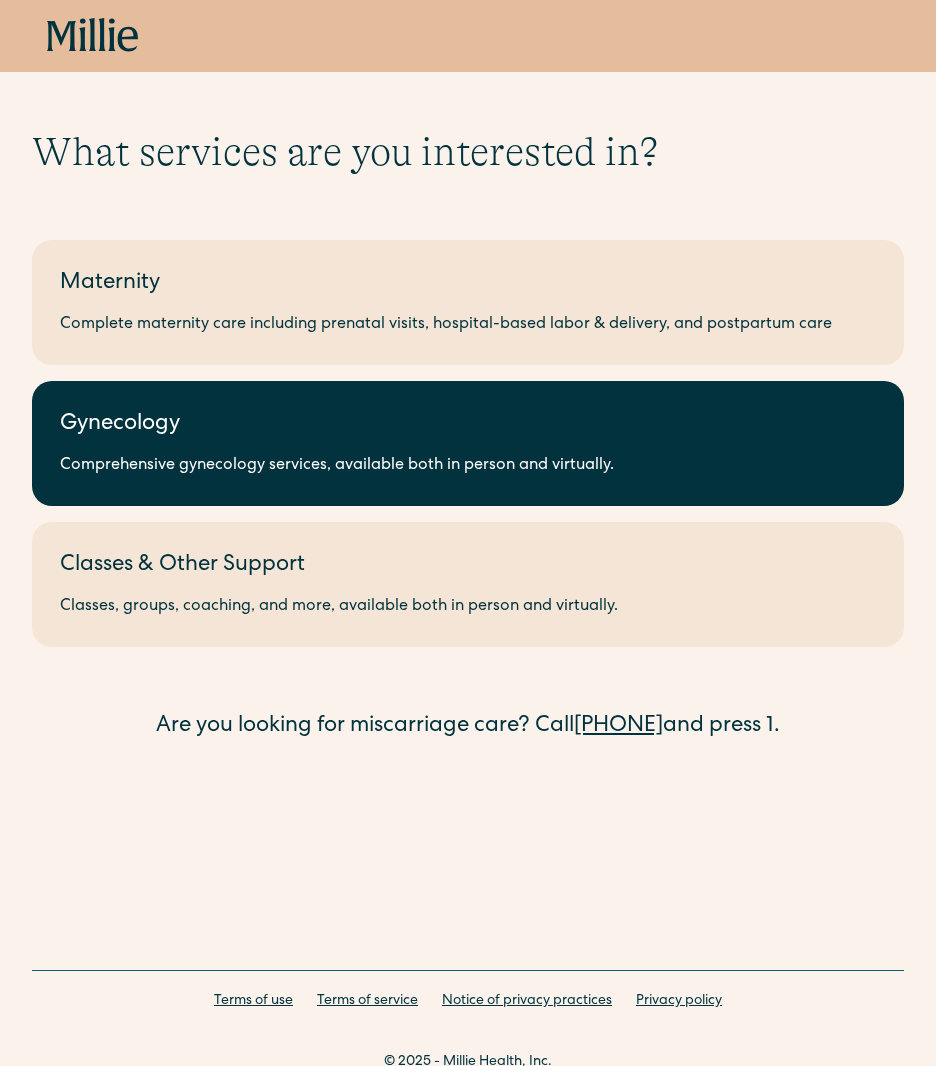 scroll, scrollTop: 0, scrollLeft: 0, axis: both 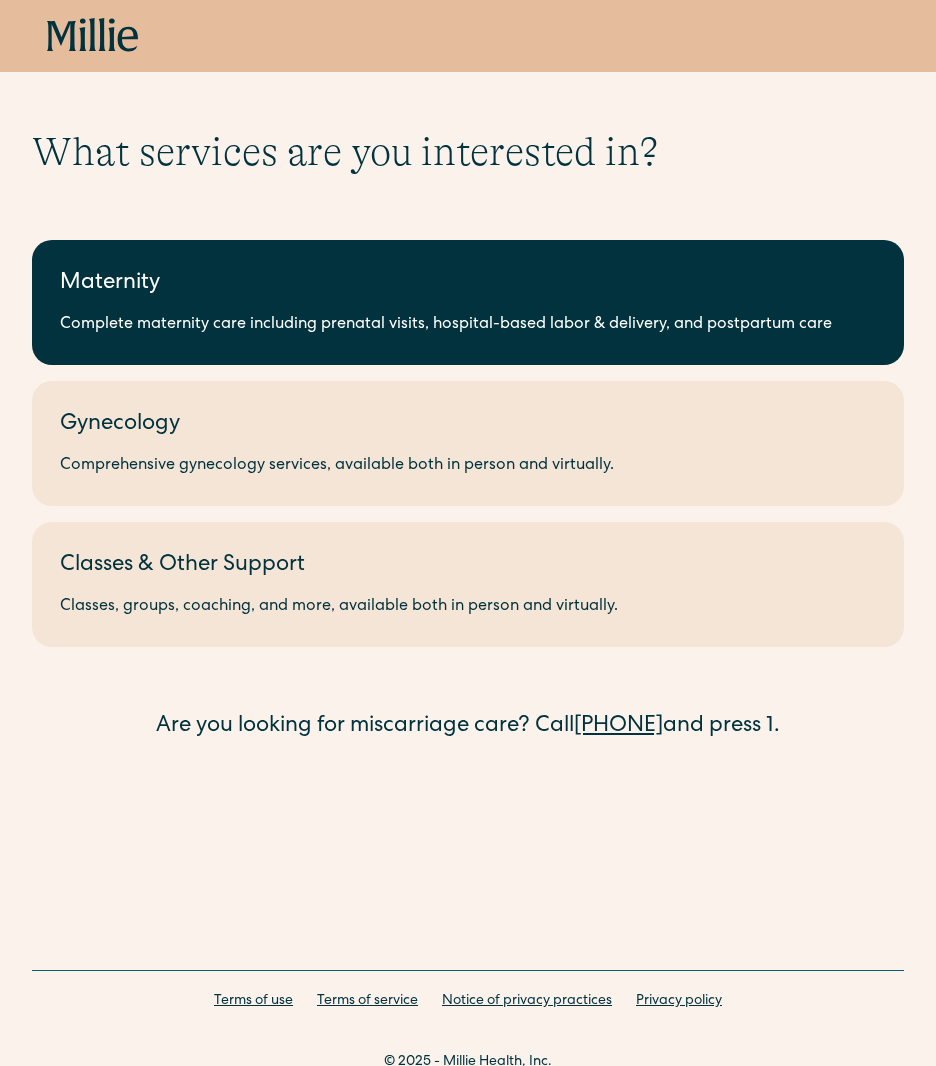 click on "Maternity" at bounding box center [468, 284] 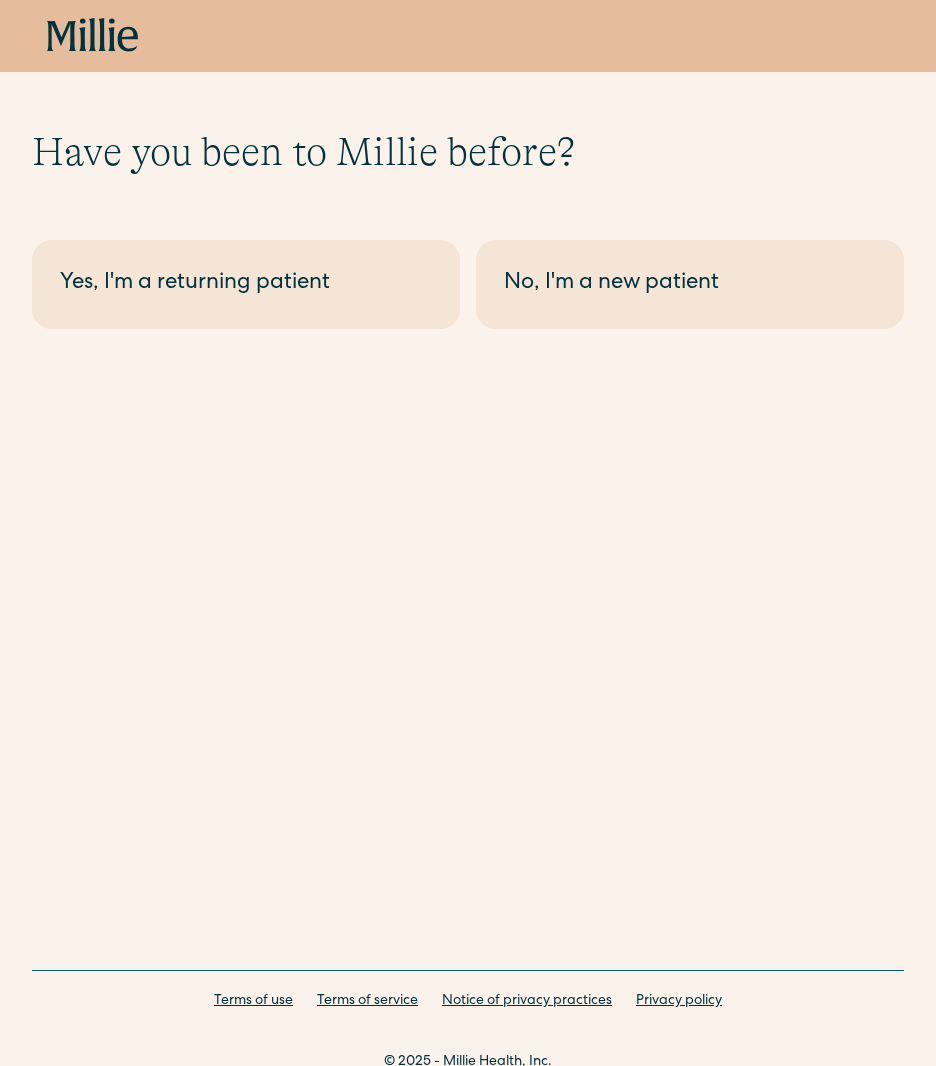 scroll, scrollTop: 0, scrollLeft: 0, axis: both 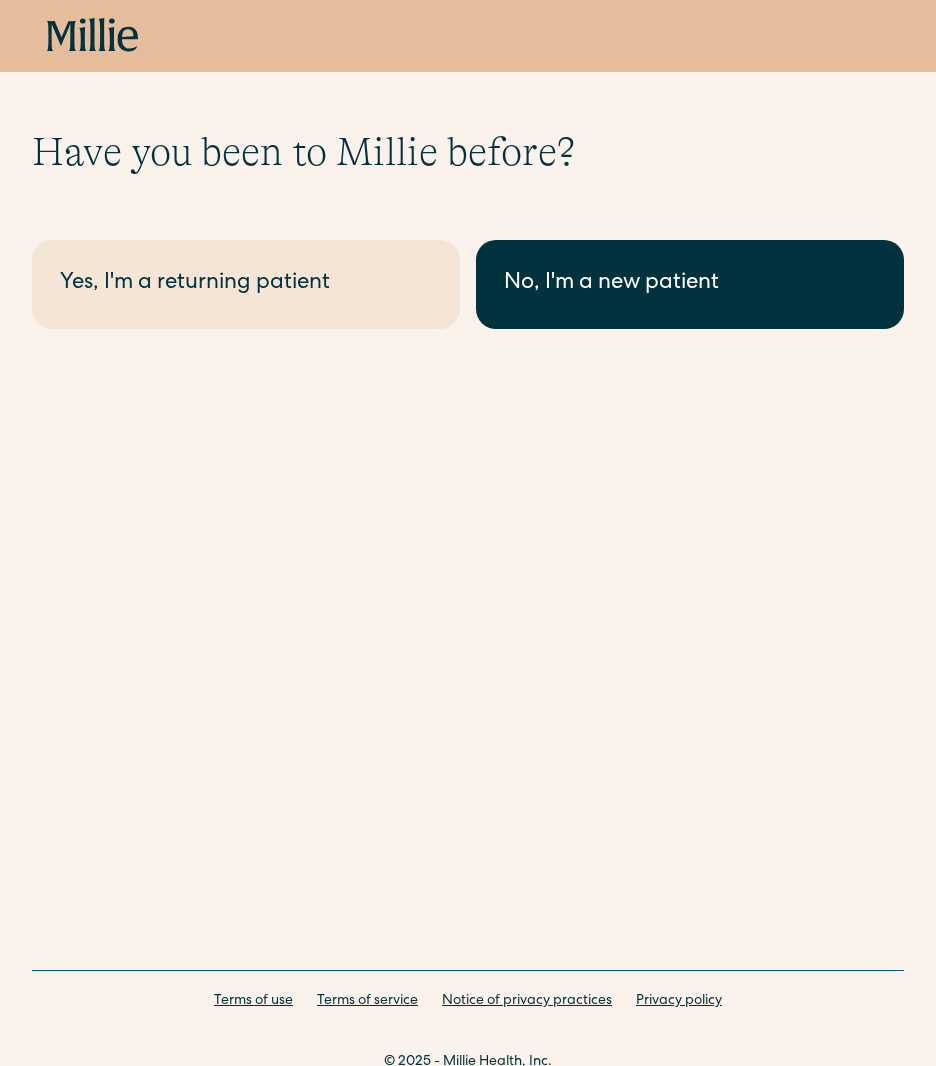 click on "No, I'm a new patient" at bounding box center (690, 284) 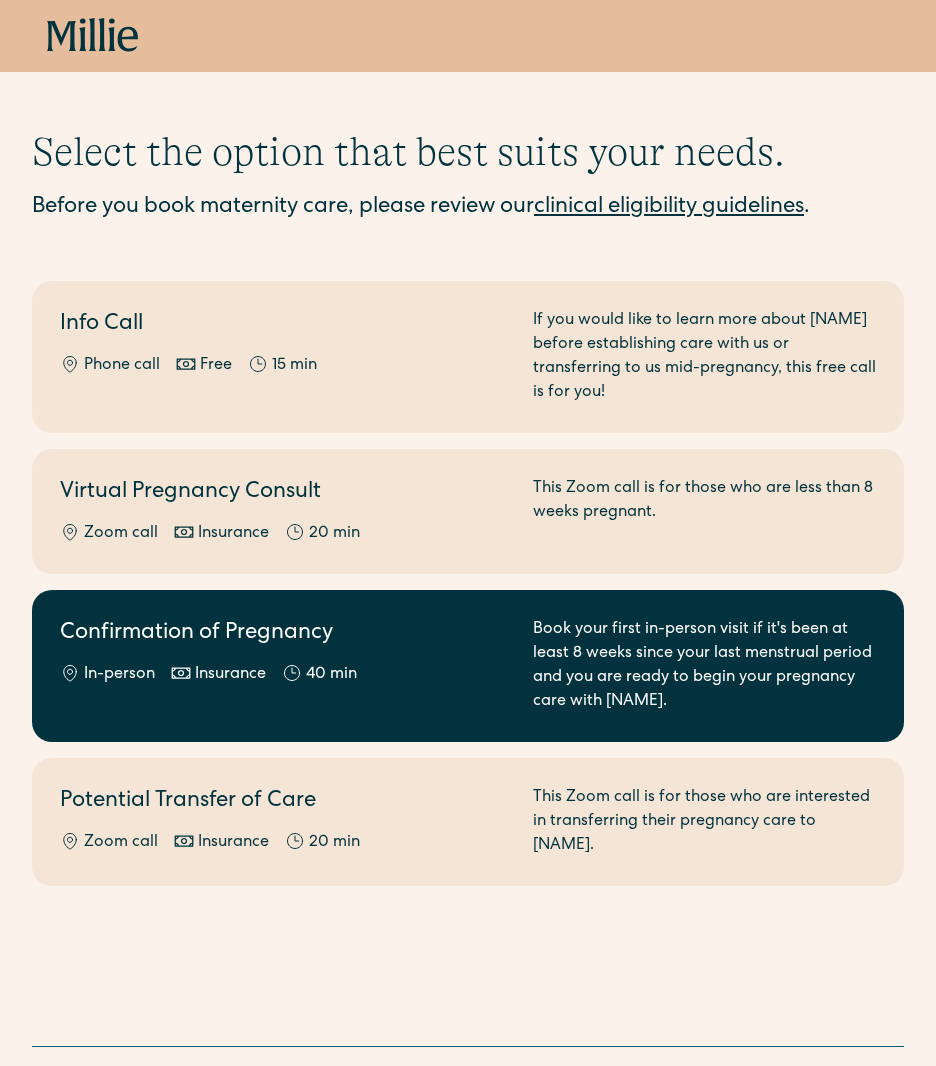 scroll, scrollTop: 0, scrollLeft: 0, axis: both 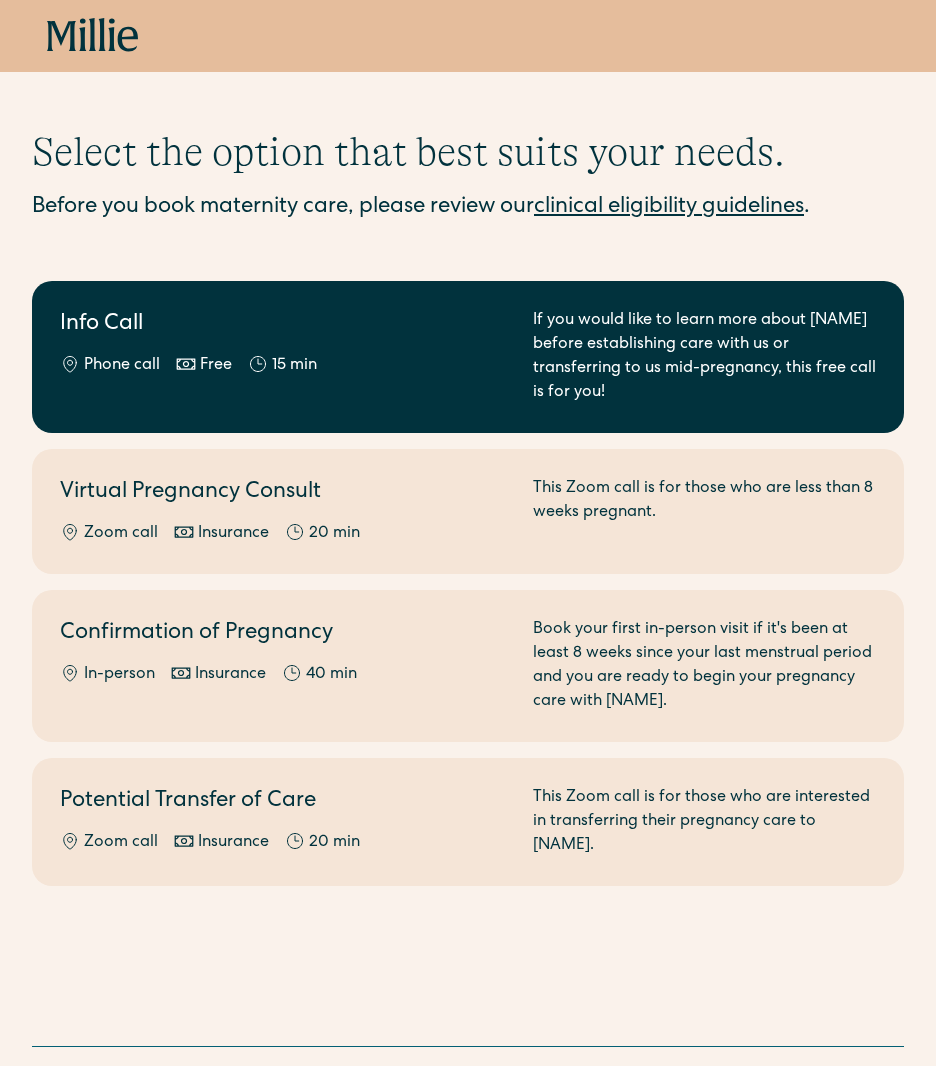 click on "Phone call Free 15 min" at bounding box center [284, 366] 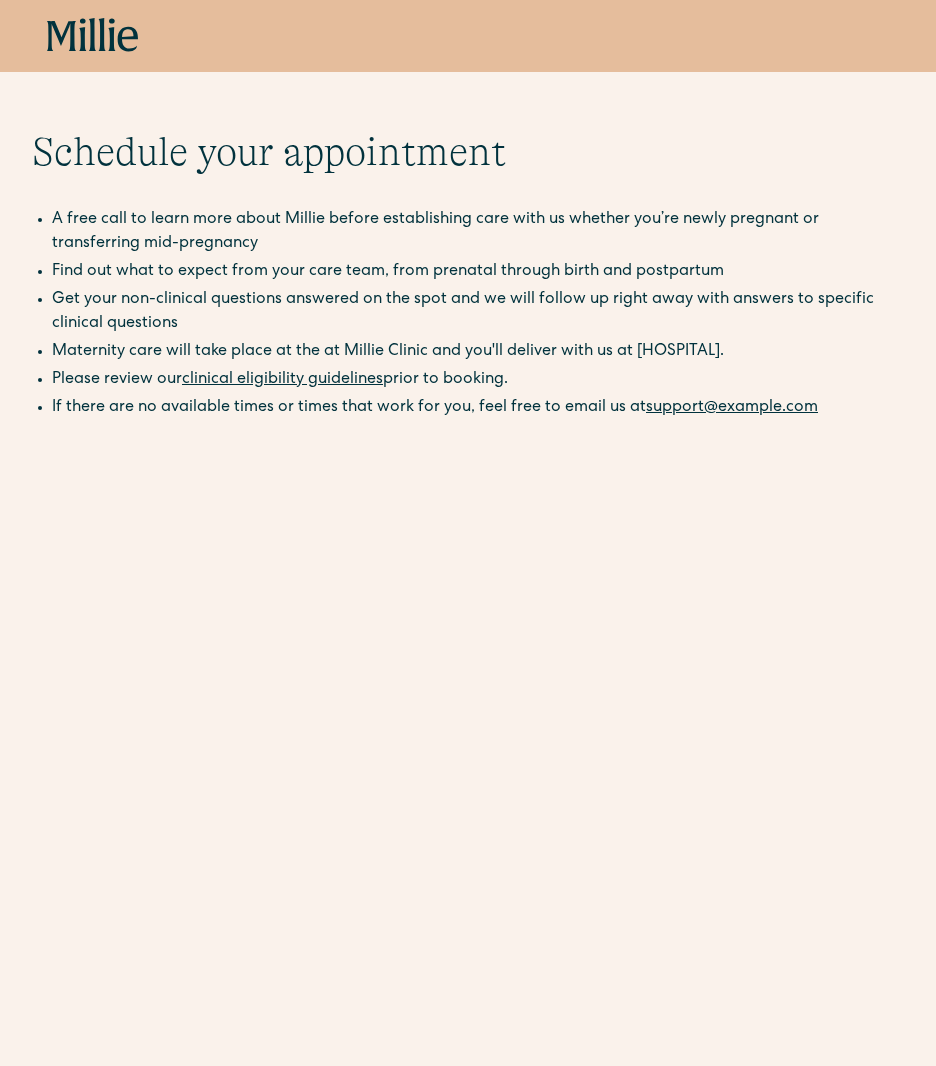 scroll, scrollTop: 0, scrollLeft: 0, axis: both 